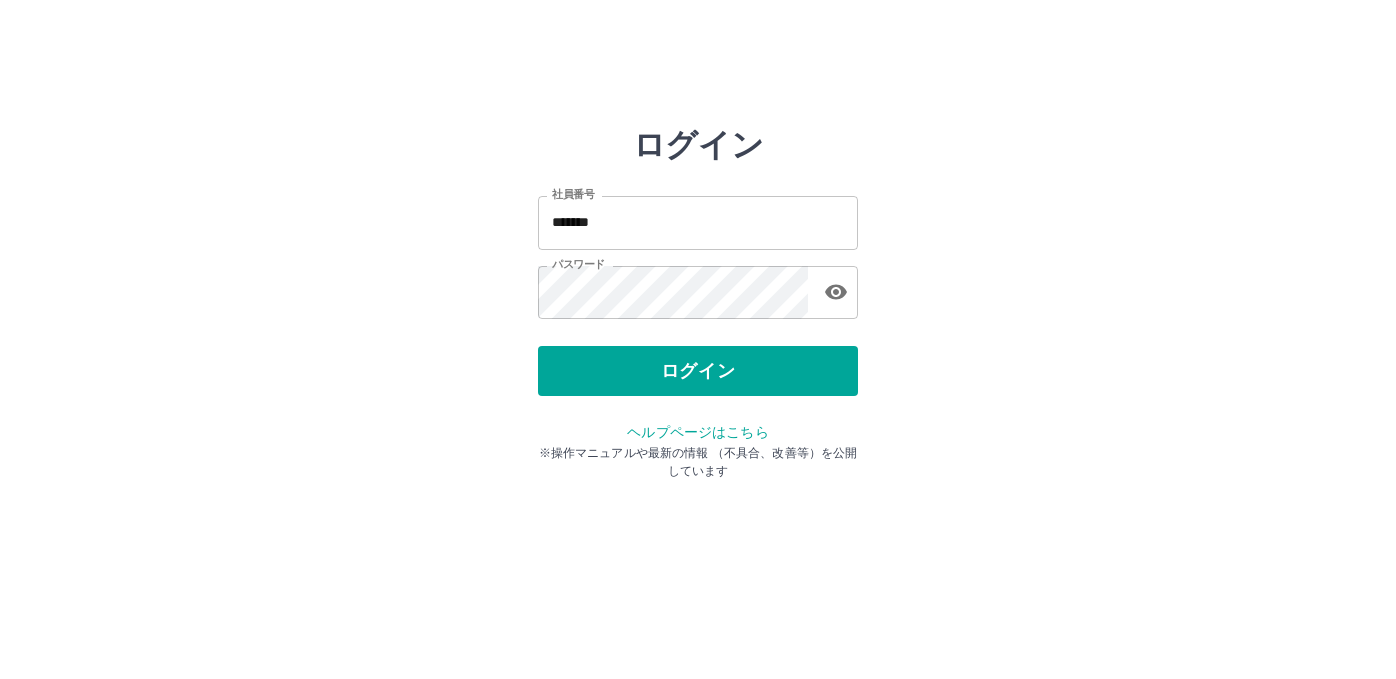 scroll, scrollTop: 0, scrollLeft: 0, axis: both 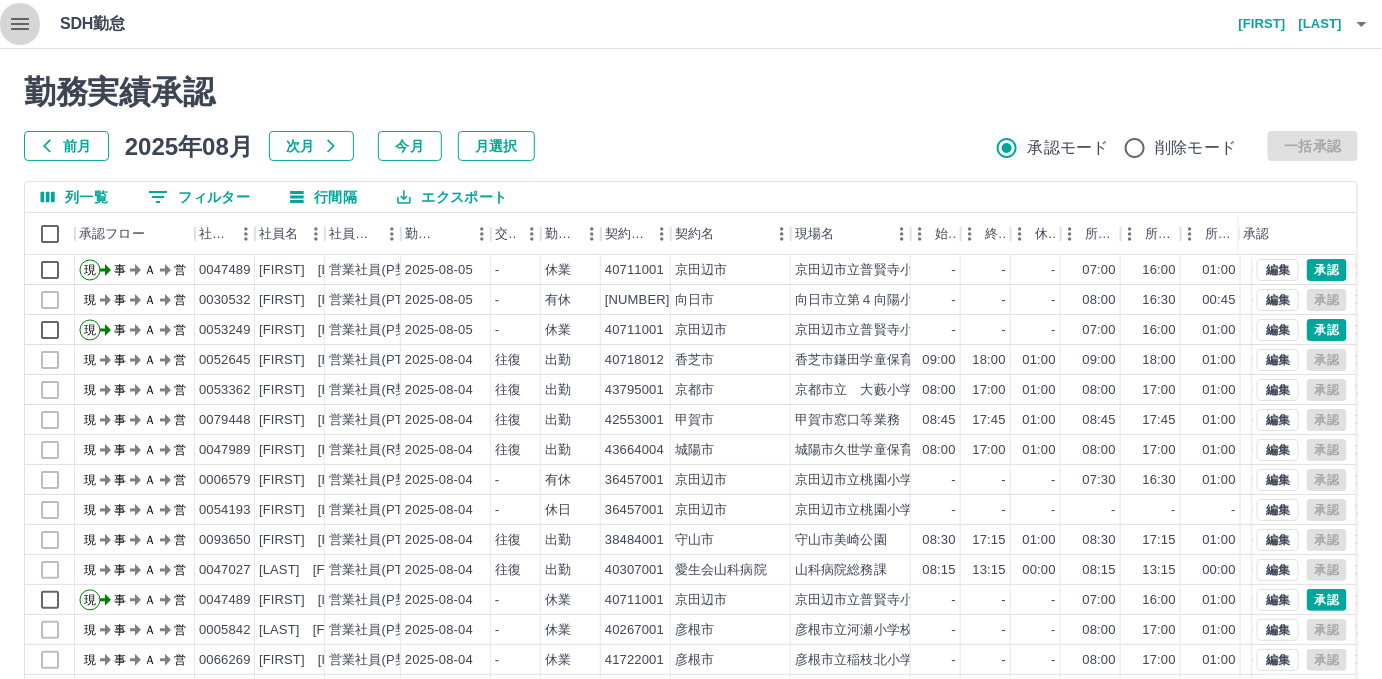 click 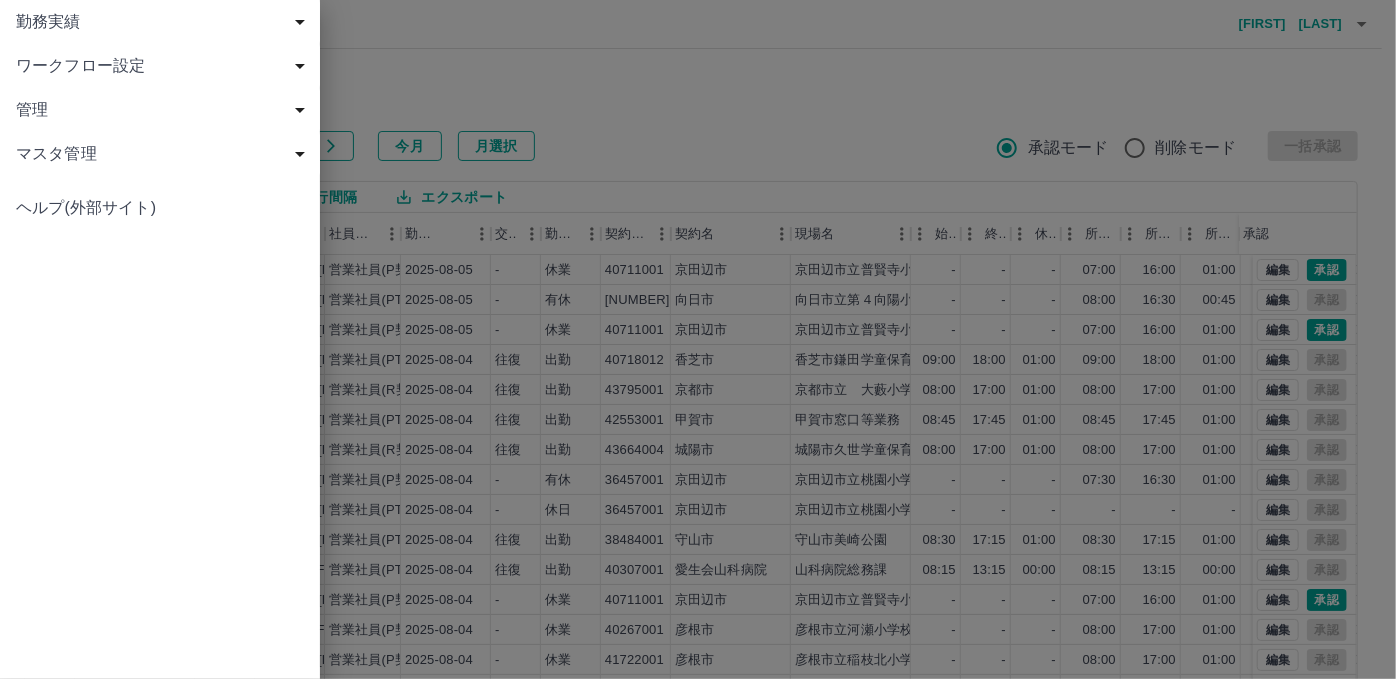 click on "勤務実績" at bounding box center [164, 22] 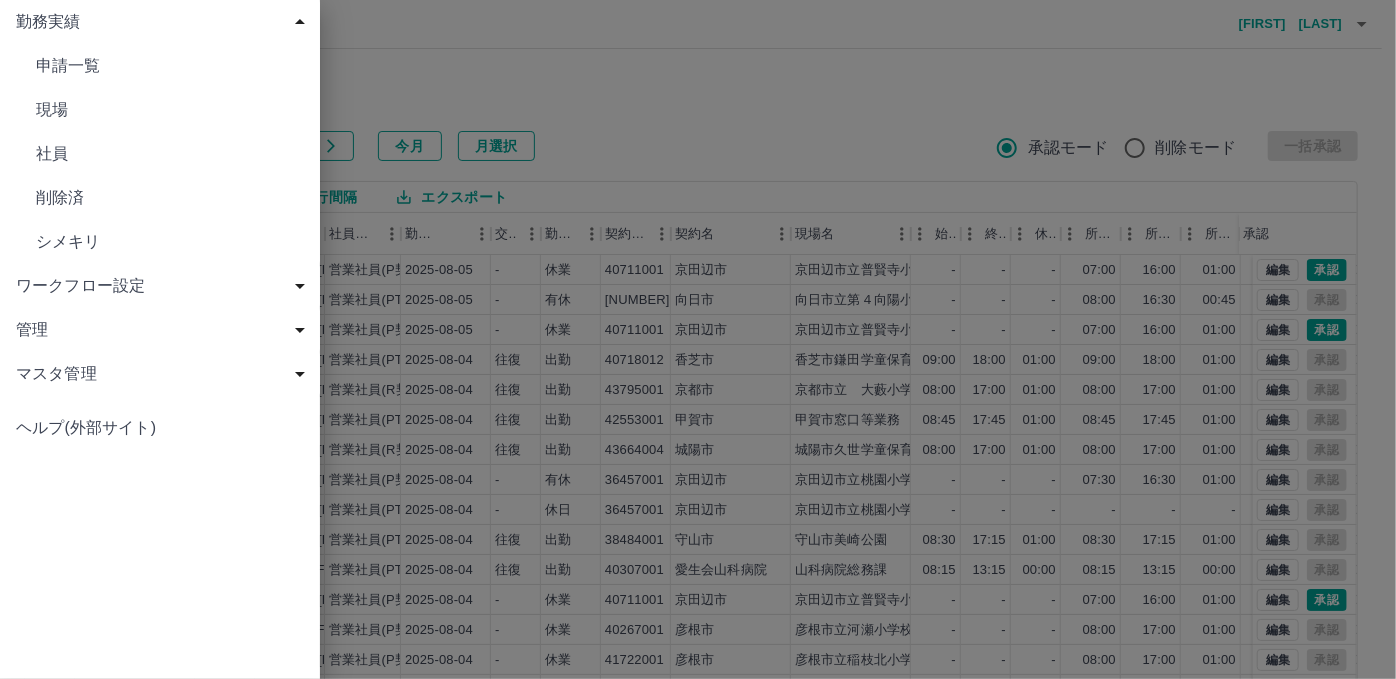 click on "現場" at bounding box center [160, 110] 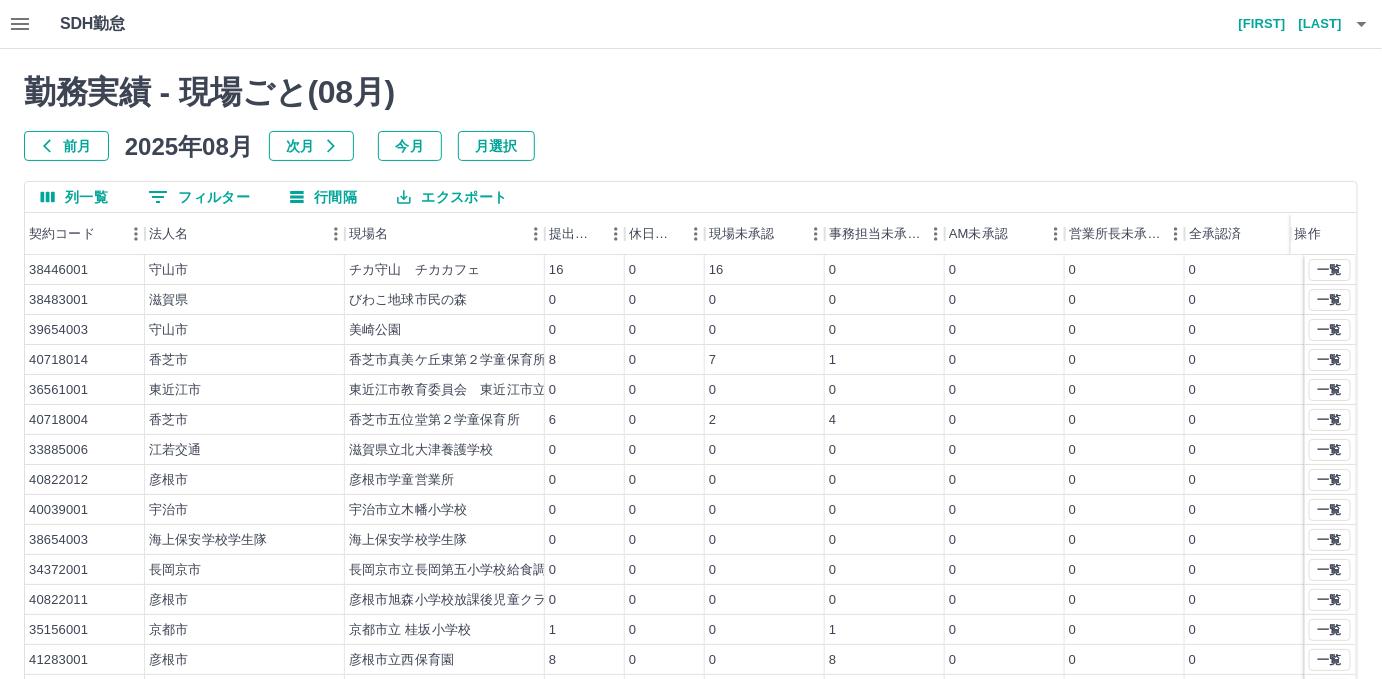 click on "前月" at bounding box center [66, 146] 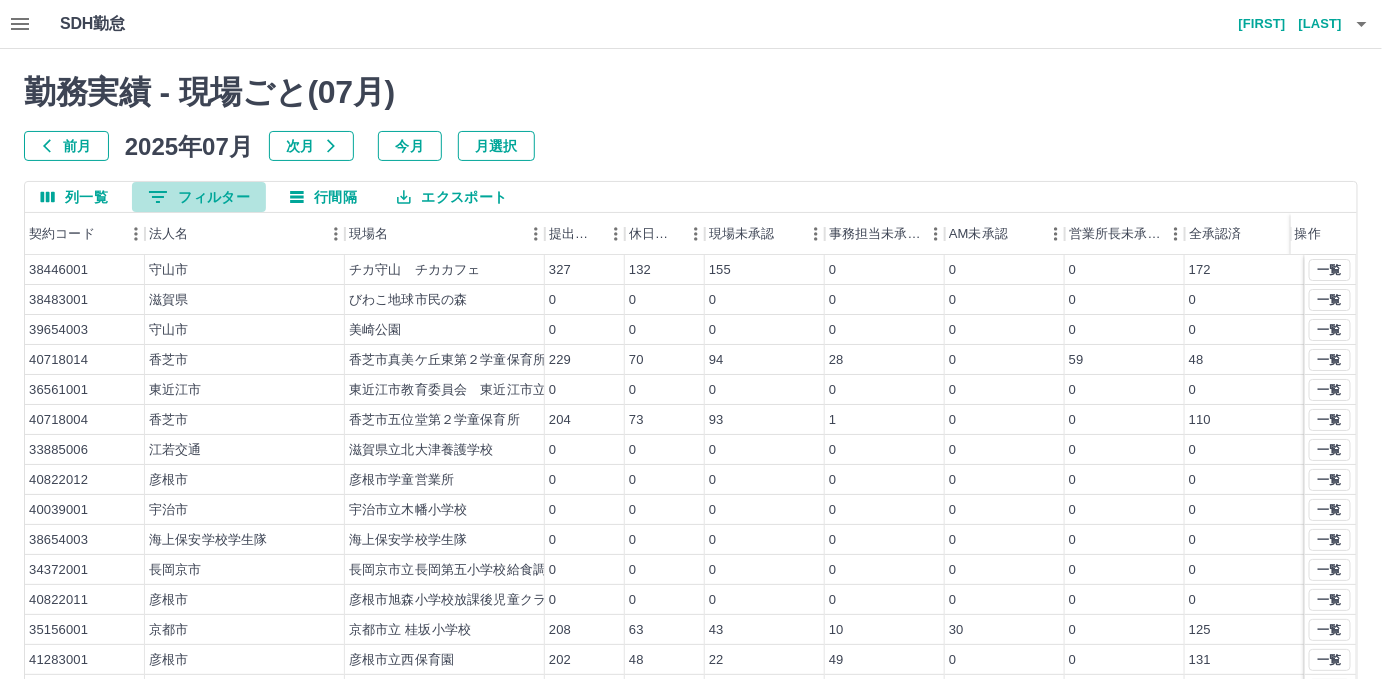 click on "0 フィルター" at bounding box center (199, 197) 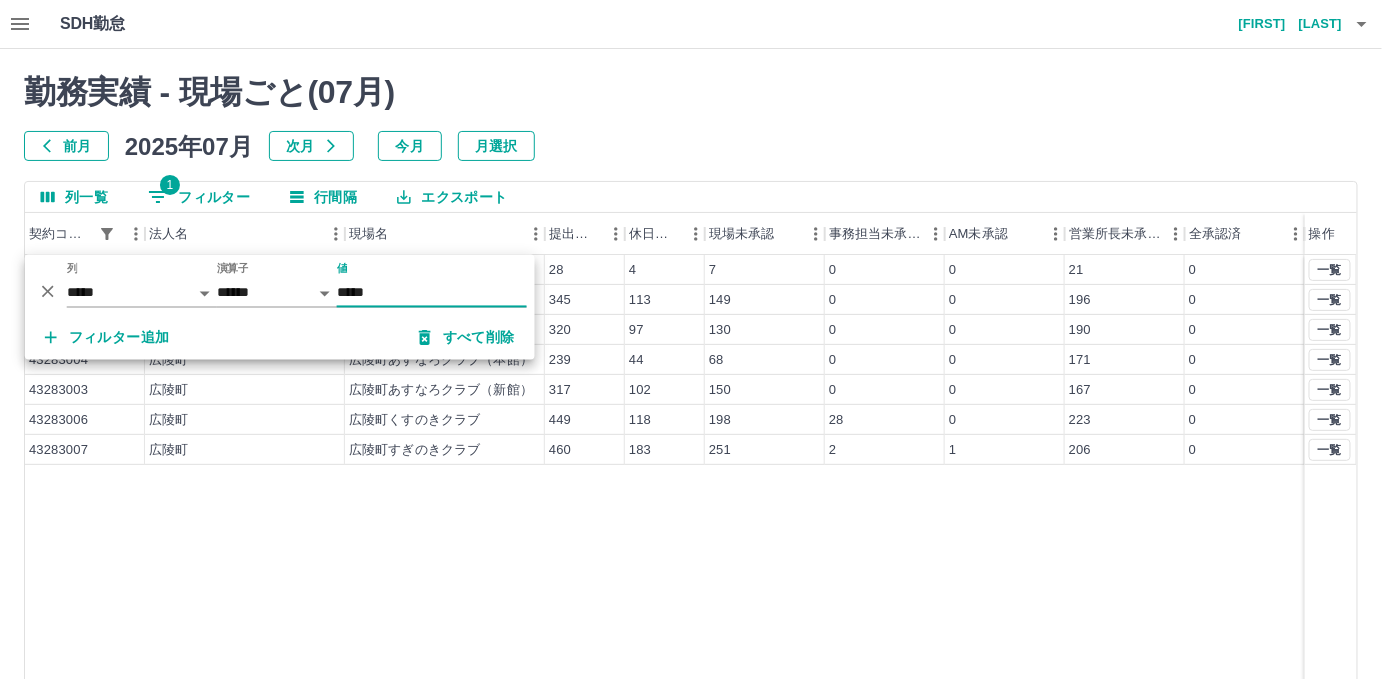 type on "*****" 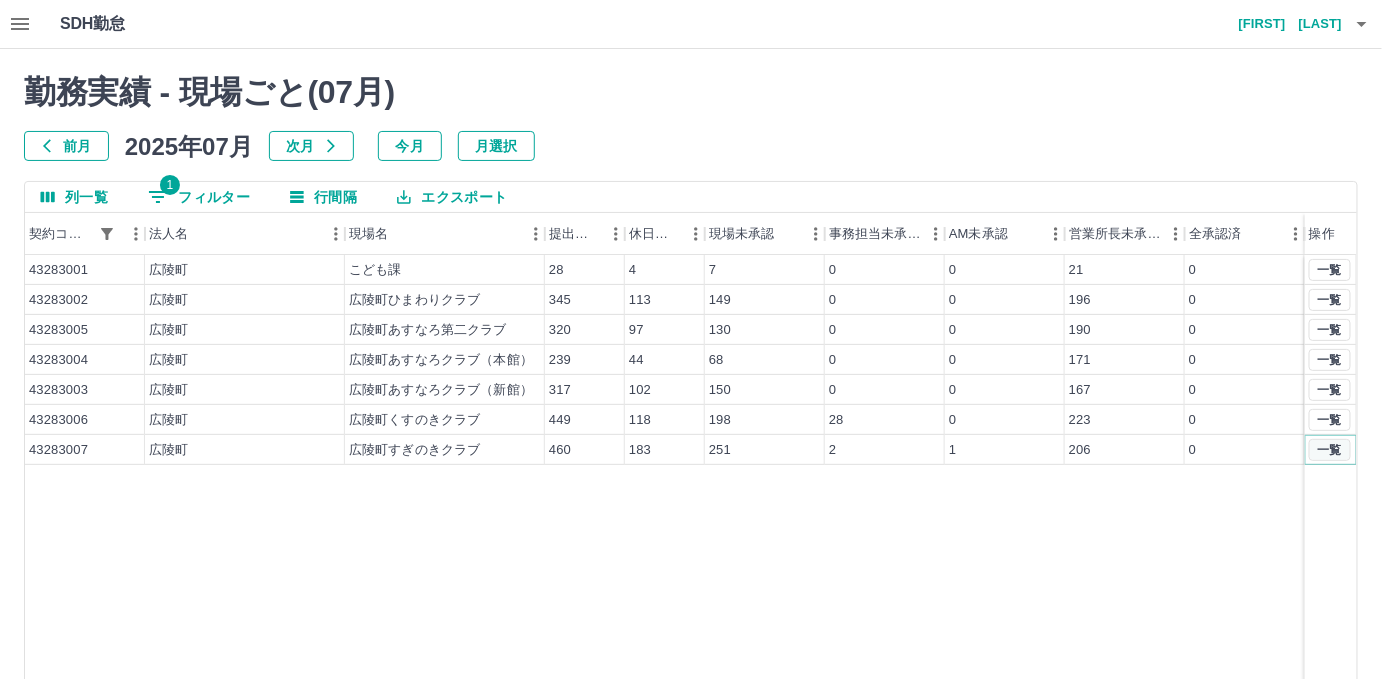 click on "一覧" at bounding box center [1330, 450] 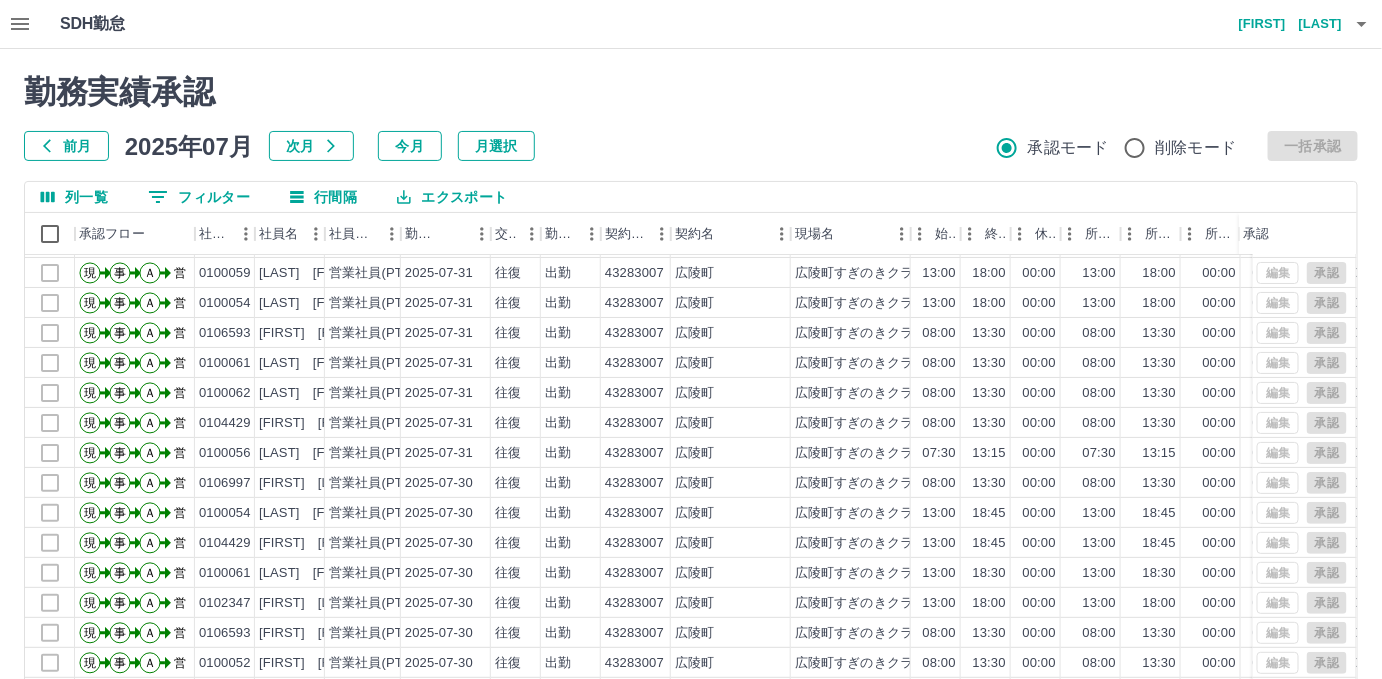 scroll, scrollTop: 0, scrollLeft: 0, axis: both 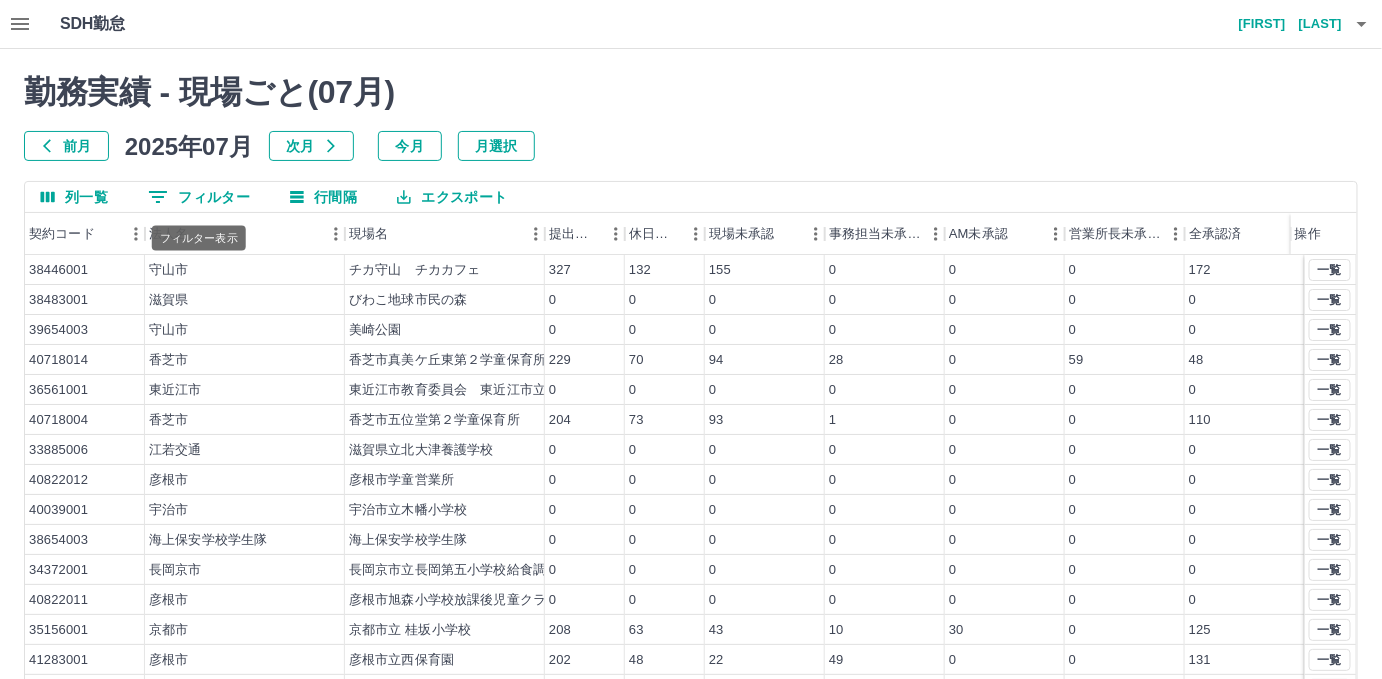 click on "0 フィルター" at bounding box center (199, 197) 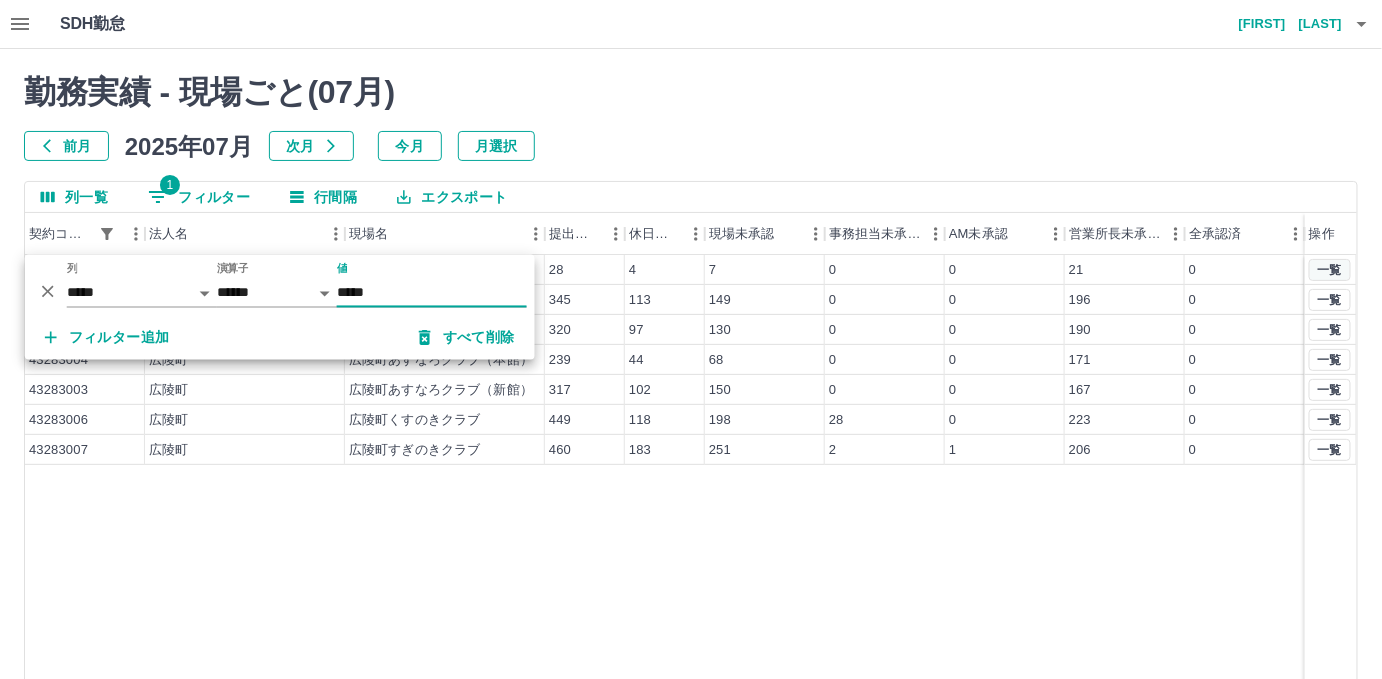 type on "*****" 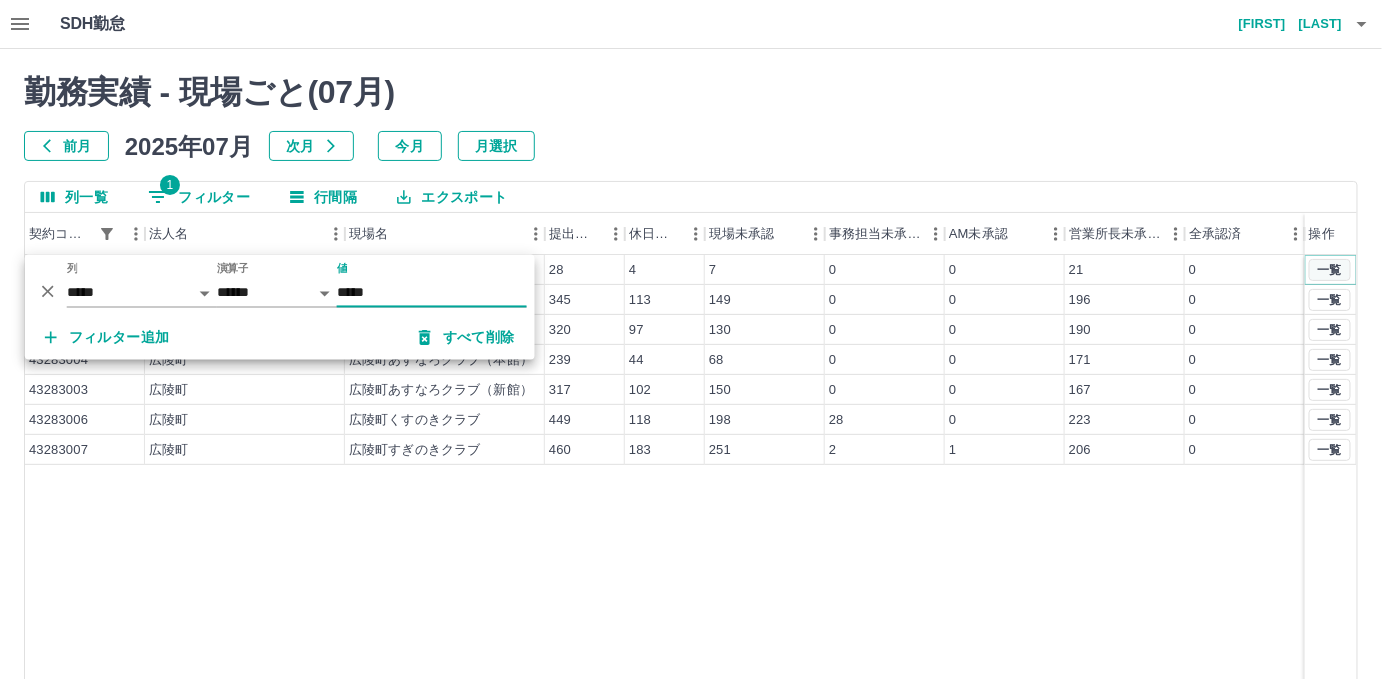 click on "一覧" at bounding box center [1330, 270] 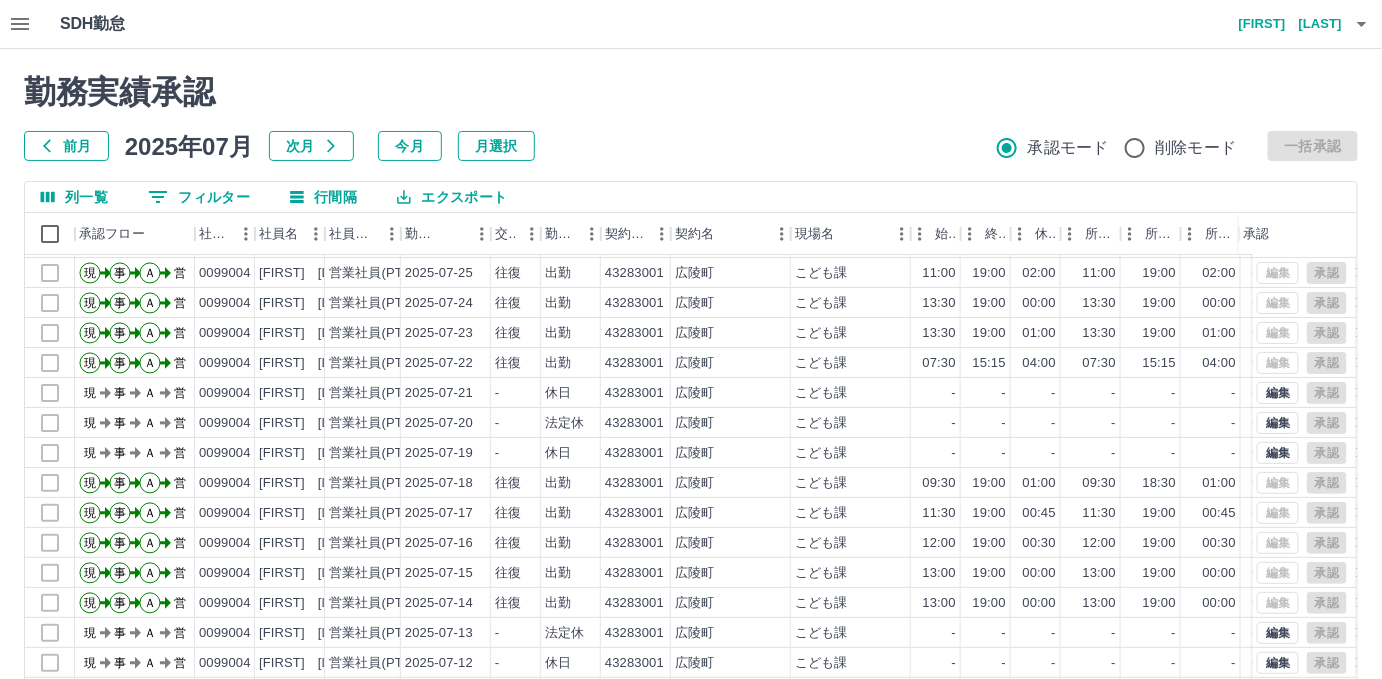 scroll, scrollTop: 99, scrollLeft: 0, axis: vertical 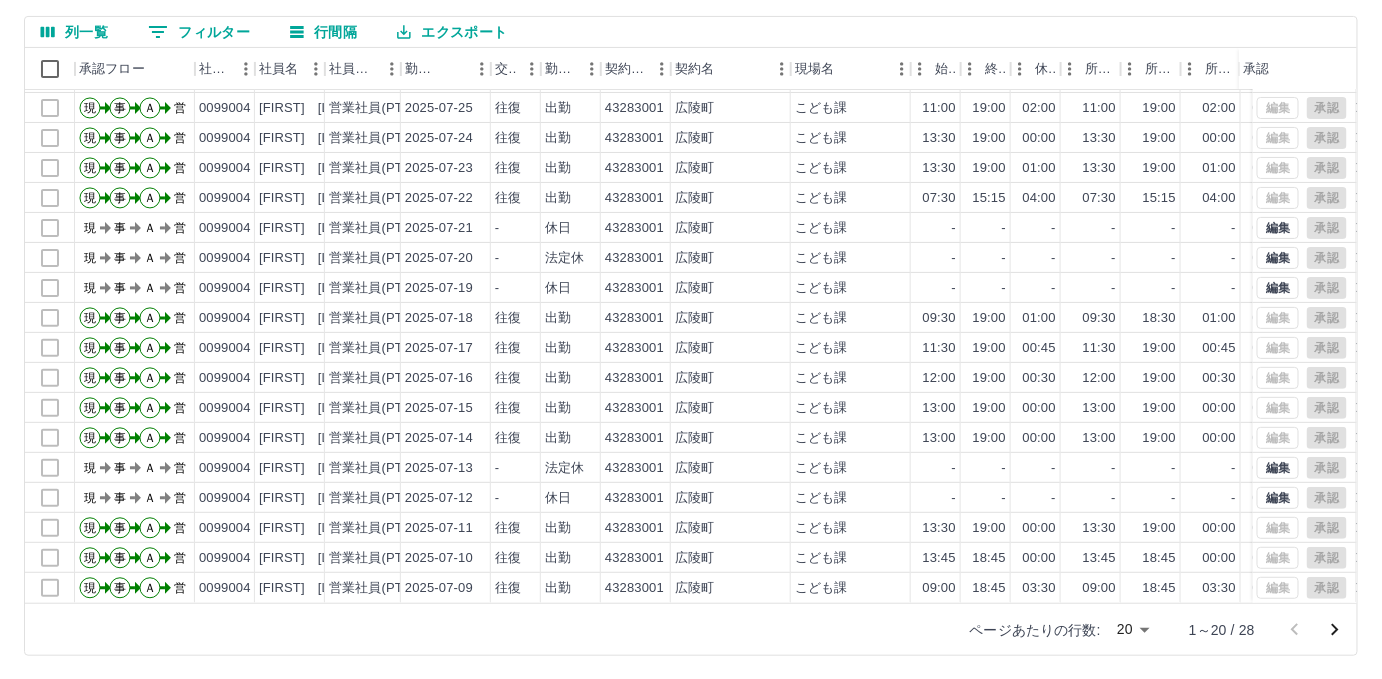 click on "ページあたりの行数: 20 ** 1～20 / 28" at bounding box center [1151, 630] 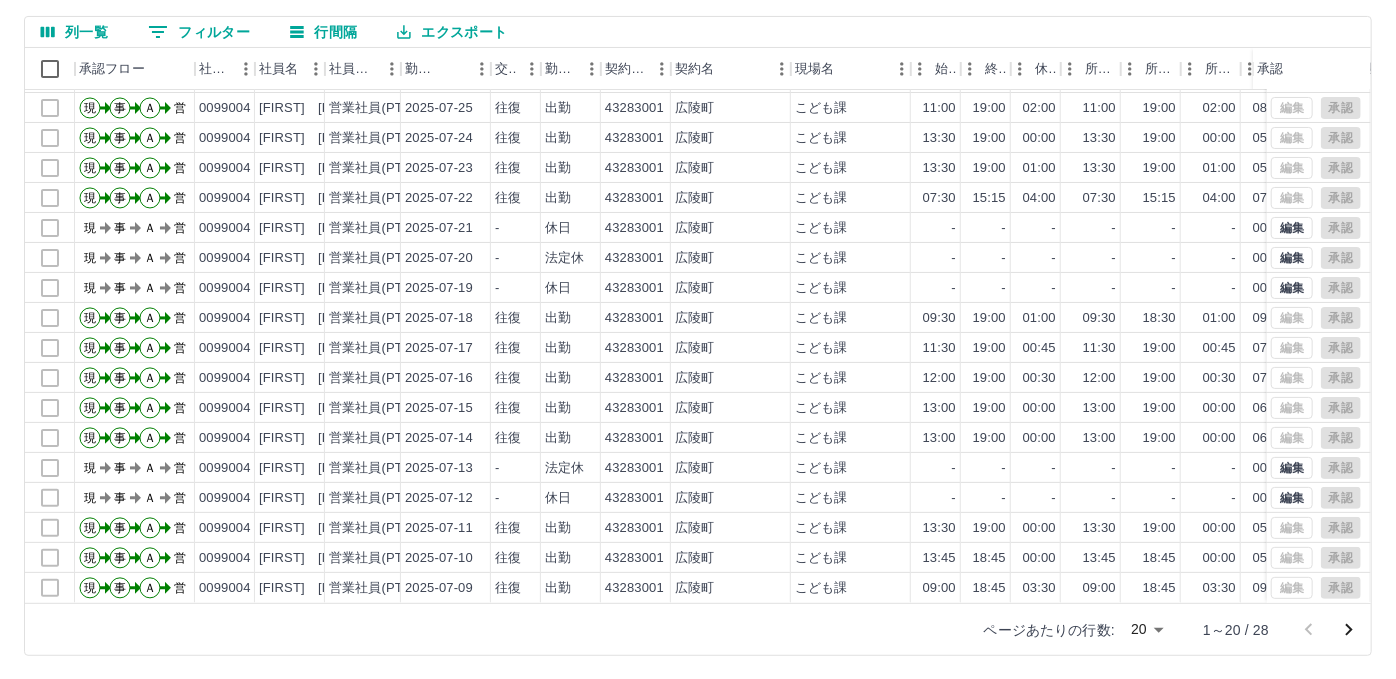 click on "SDH勤怠 大塚　裕子 勤務実績承認 前月 2025年07月 次月 今月 月選択 承認モード 削除モード 一括承認 列一覧 0 フィルター 行間隔 エクスポート 承認フロー 社員番号 社員名 社員区分 勤務日 交通費 勤務区分 契約コード 契約名 現場名 始業 終業 休憩 所定開始 所定終業 所定休憩 拘束 勤務 遅刻等 コメント ステータス 承認 現 事 Ａ 営 0099004 淺井　弘 営業社員(PT契約) 2025-07-28 往復 出勤 43283001 広陵町 こども課 07:45 19:00 07:00 07:45 19:00 07:00 11:15 04:15 00:00 営業所長承認待 現 事 Ａ 営 0099004 淺井　弘 営業社員(PT契約) 2025-07-26 往復 出勤 43283001 広陵町 こども課 12:00 14:00 00:00 12:00 14:00 00:00 02:00 02:00 00:00 営業所長承認待 現 事 Ａ 営 0099004 淺井　弘 営業社員(PT契約) 2025-07-25 往復 出勤 43283001 広陵町 こども課 11:00 19:00 02:00 11:00 19:00 02:00 08:00 06:00 00:00 営業所長承認待 現 事 Ａ -" at bounding box center (698, 257) 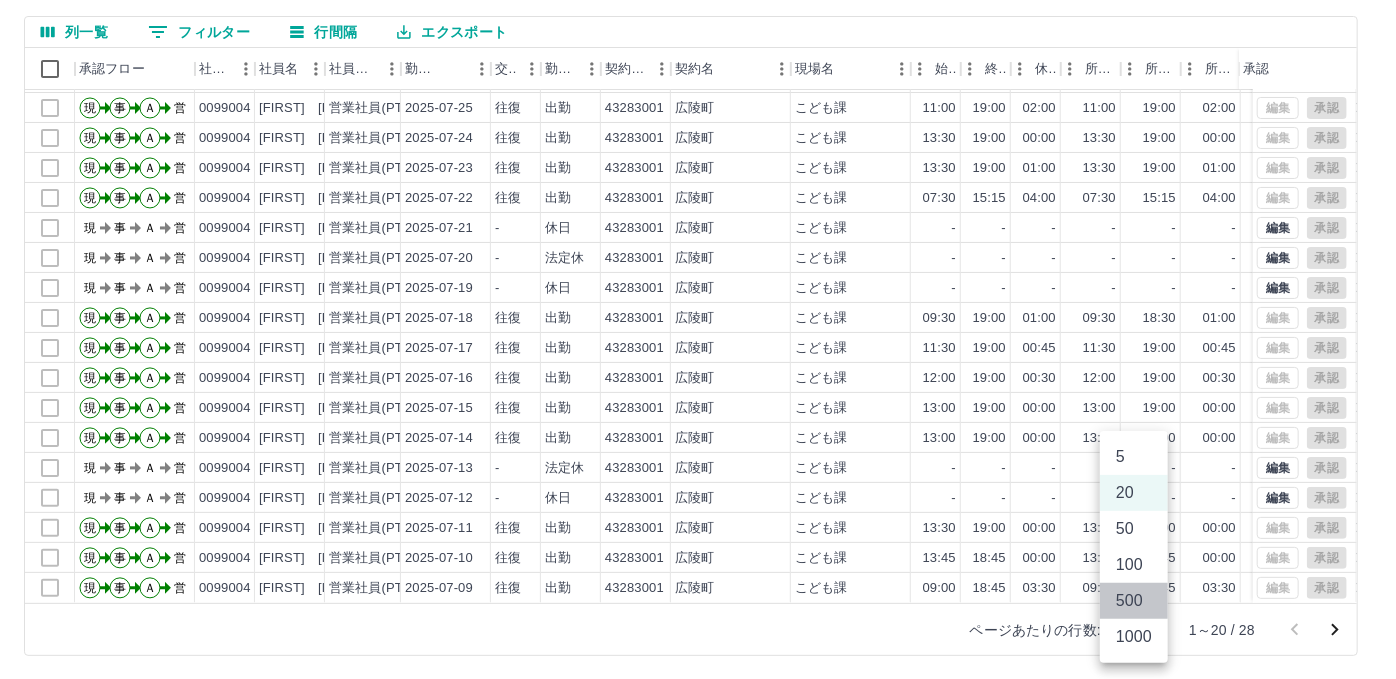click on "500" at bounding box center [1134, 601] 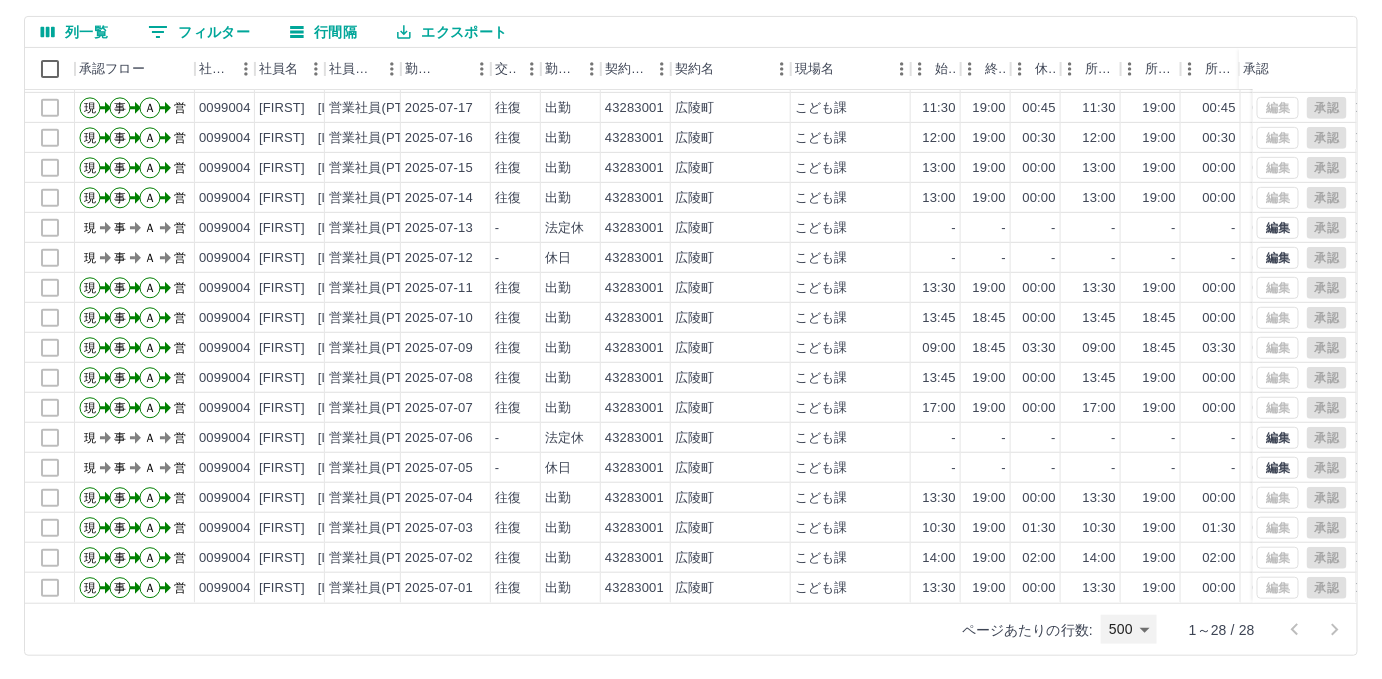 scroll, scrollTop: 0, scrollLeft: 0, axis: both 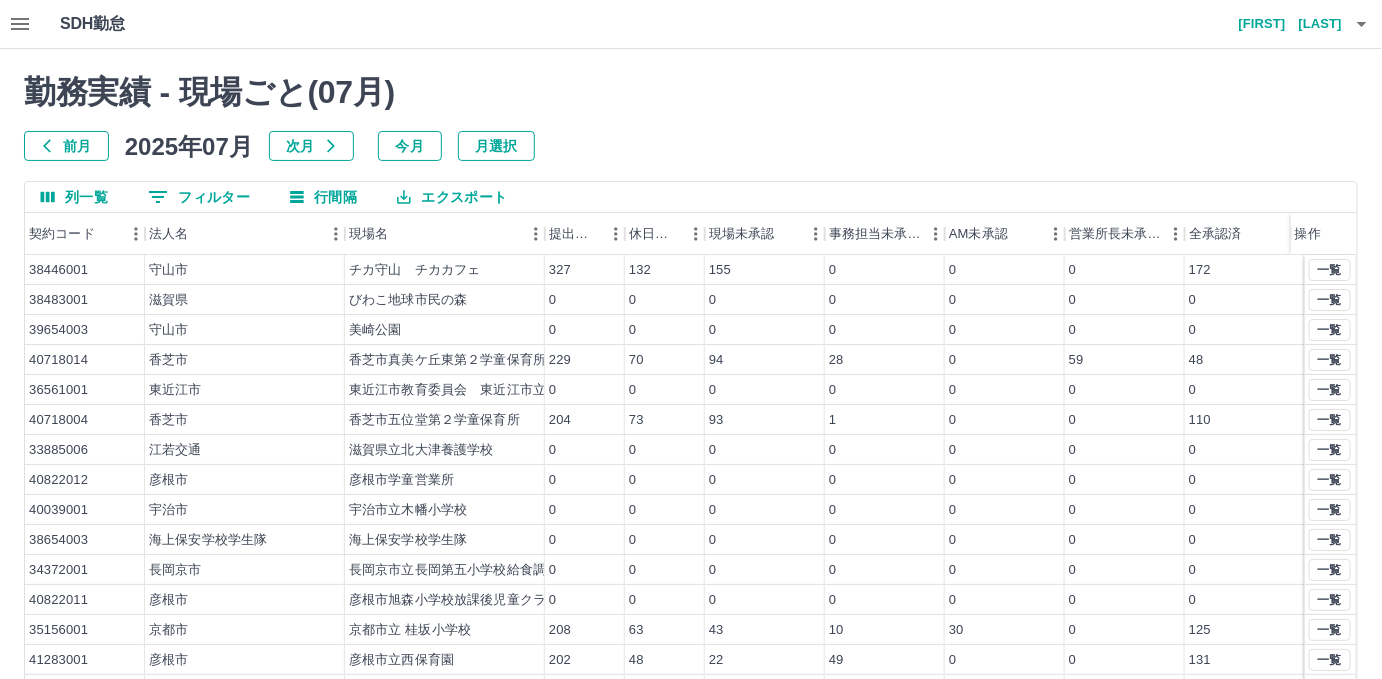 click on "0 フィルター" at bounding box center [199, 197] 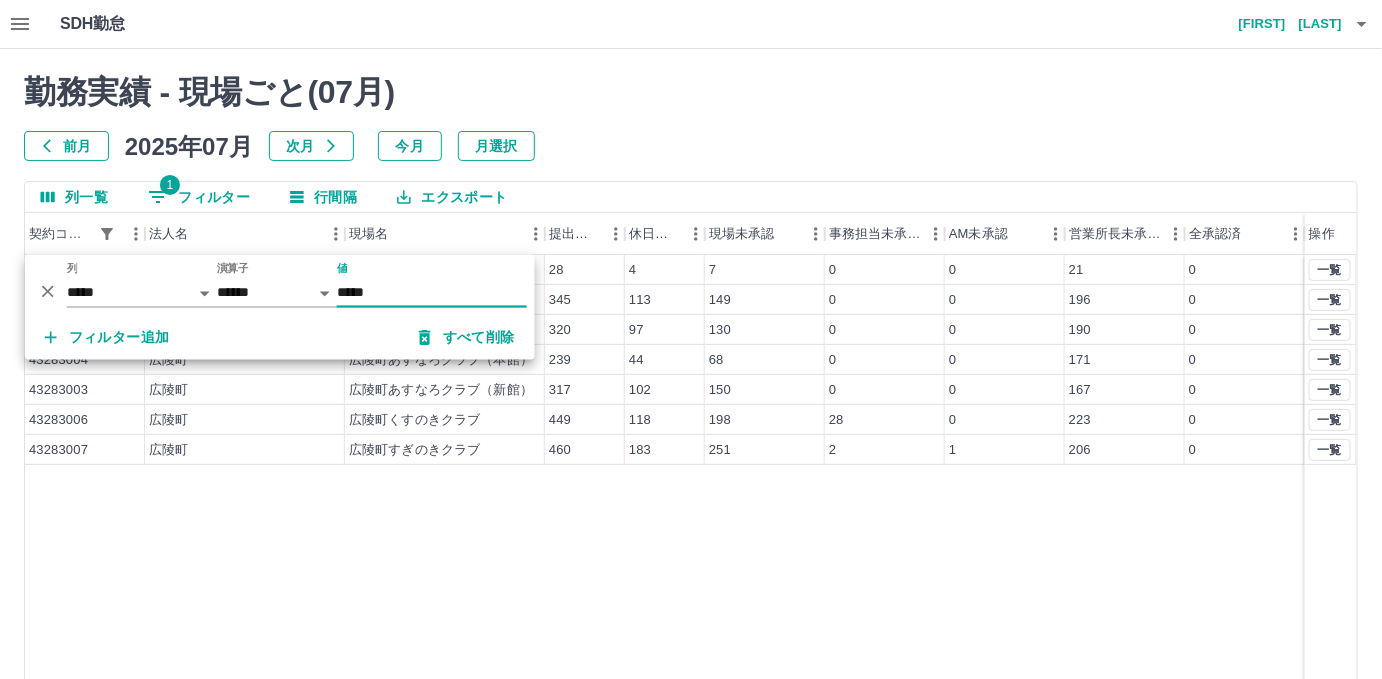 type on "*****" 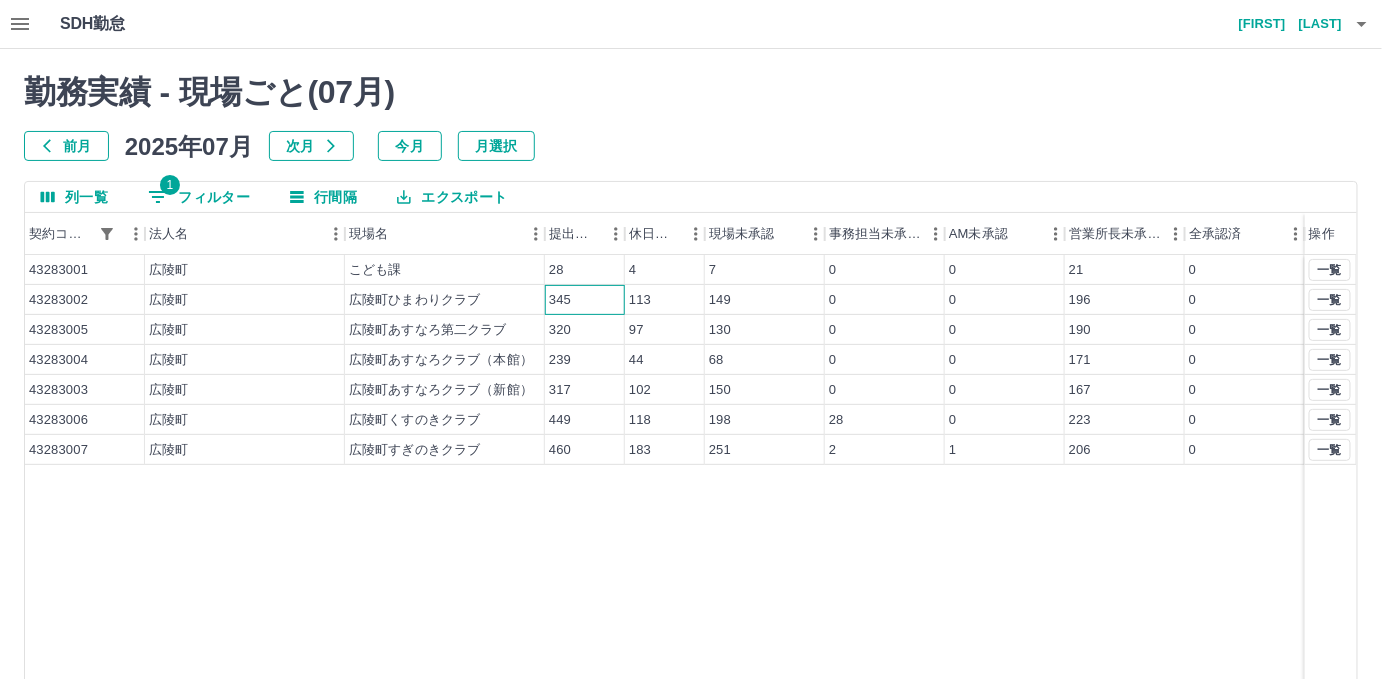 click on "345" at bounding box center (560, 300) 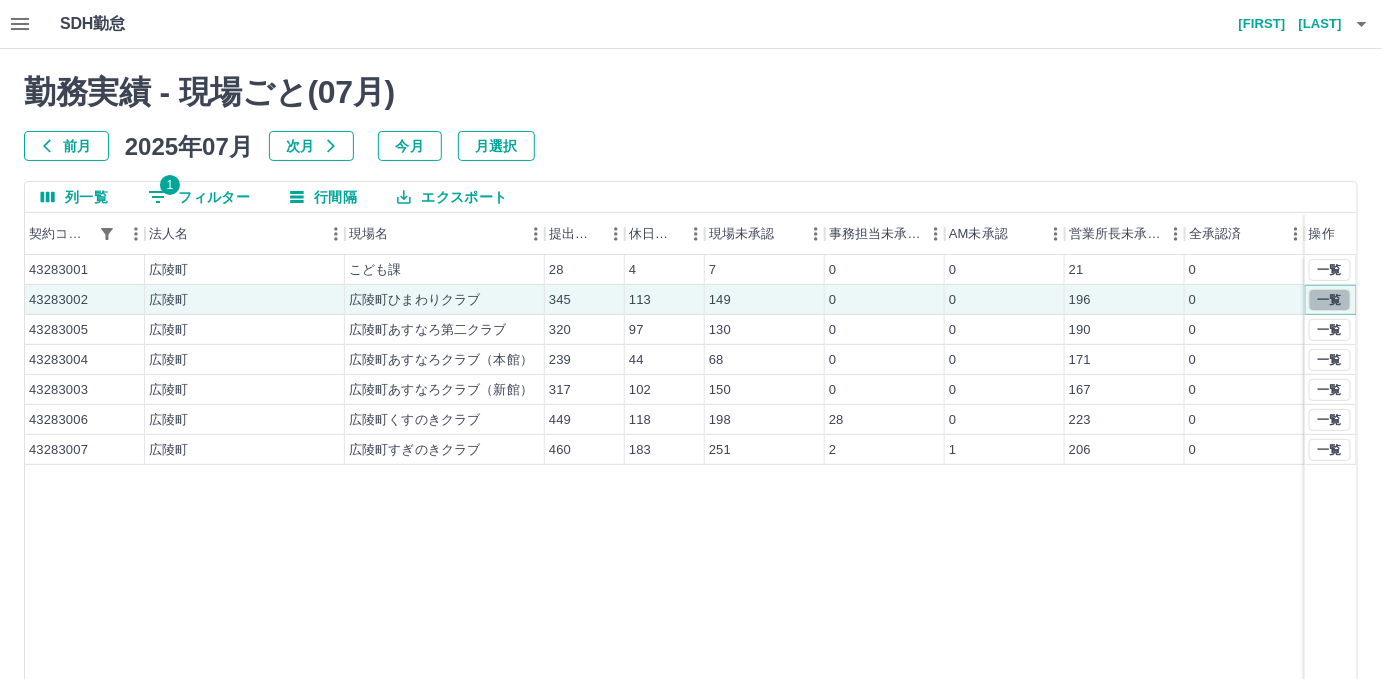 click on "一覧" at bounding box center (1330, 300) 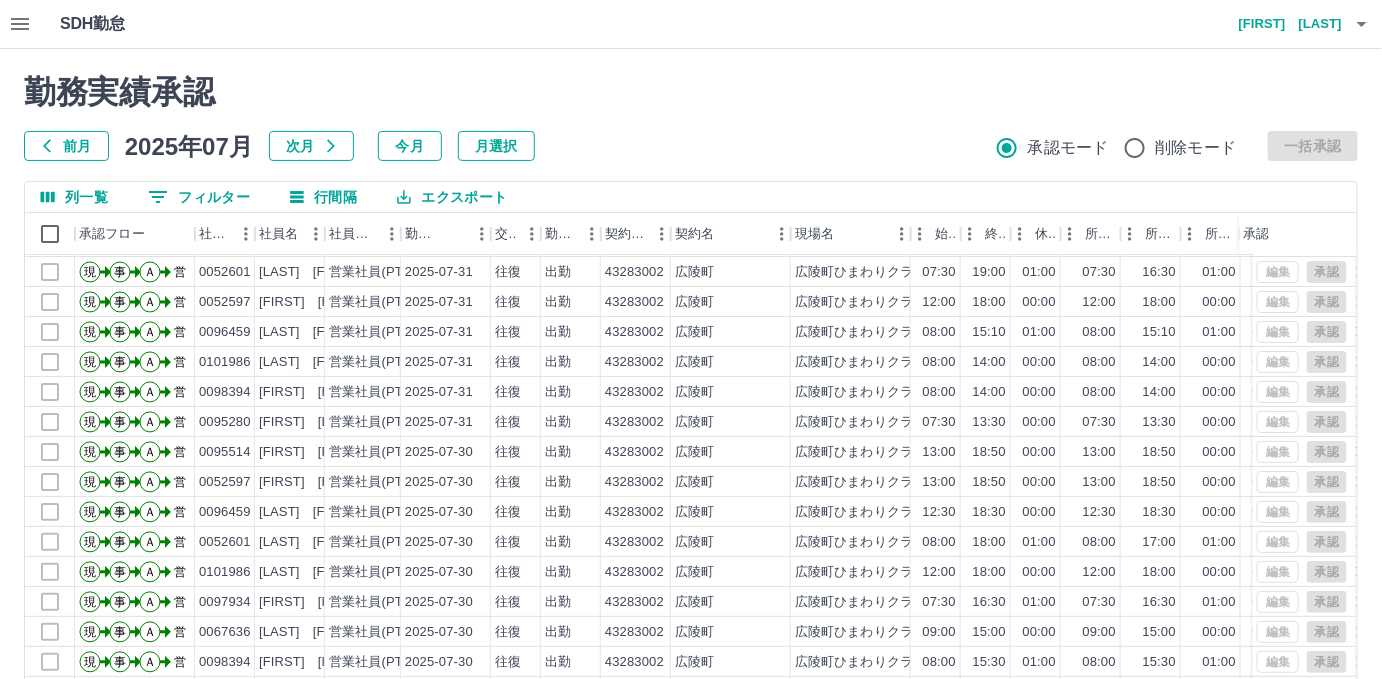 scroll, scrollTop: 99, scrollLeft: 0, axis: vertical 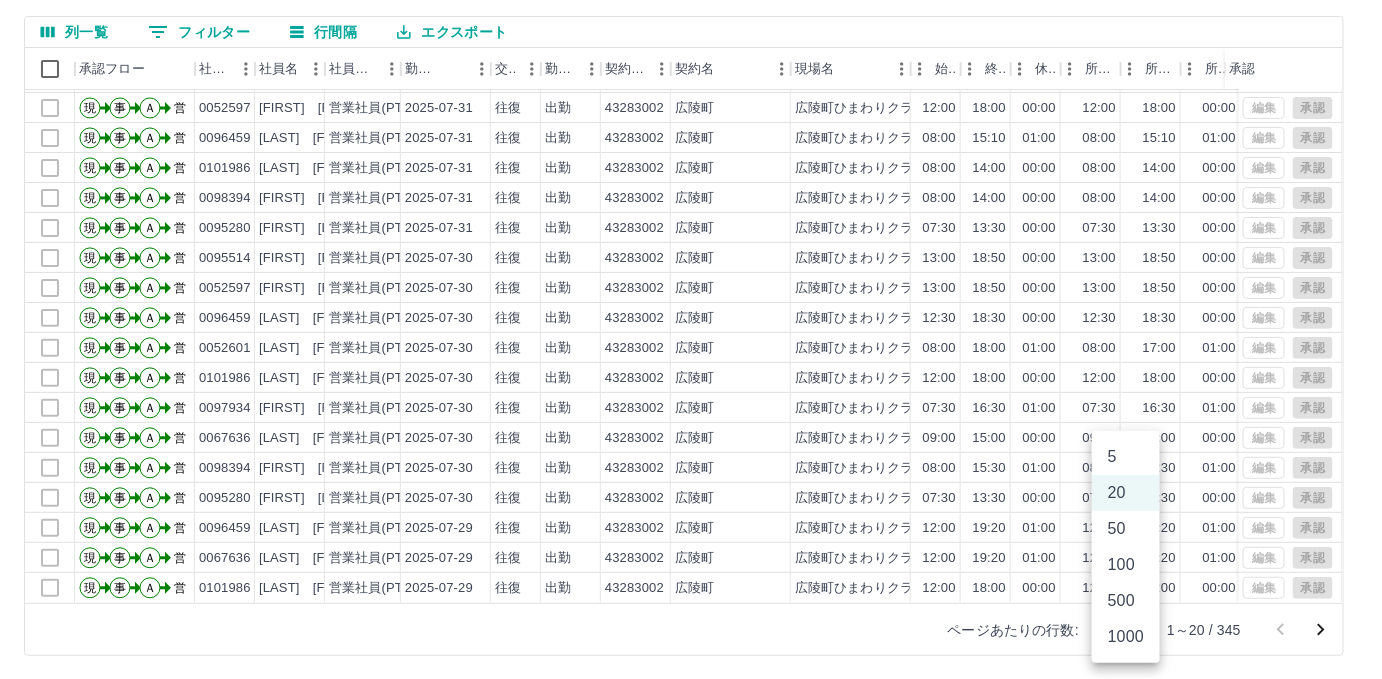 click on "SDH勤怠 大塚　裕子 勤務実績承認 前月 2025年07月 次月 今月 月選択 承認モード 削除モード 一括承認 列一覧 0 フィルター 行間隔 エクスポート 承認フロー 社員番号 社員名 社員区分 勤務日 交通費 勤務区分 契約コード 契約名 現場名 始業 終業 休憩 所定開始 所定終業 所定休憩 拘束 勤務 遅刻等 コメント ステータス 承認 現 事 Ａ 営 0067636 堀部　府左子 営業社員(PT契約) 2025-07-31 往復 出勤 43283002 広陵町 広陵町ひまわりクラブ 13:00 19:00 00:00 13:00 19:00 00:00 06:00 06:00 00:00 営業所長承認待 現 事 Ａ 営 0052601 松下　悦子 営業社員(PT契約) 2025-07-31 往復 出勤 43283002 広陵町 広陵町ひまわりクラブ 07:30 19:00 01:00 07:30 16:30 01:00 11:30 10:30 00:00 保護者対応 営業所長承認待 現 事 Ａ 営 0052597 大野　千秋 営業社員(PT契約) 2025-07-31 往復 出勤 43283002 広陵町 広陵町ひまわりクラブ 12:00 5" at bounding box center [691, 257] 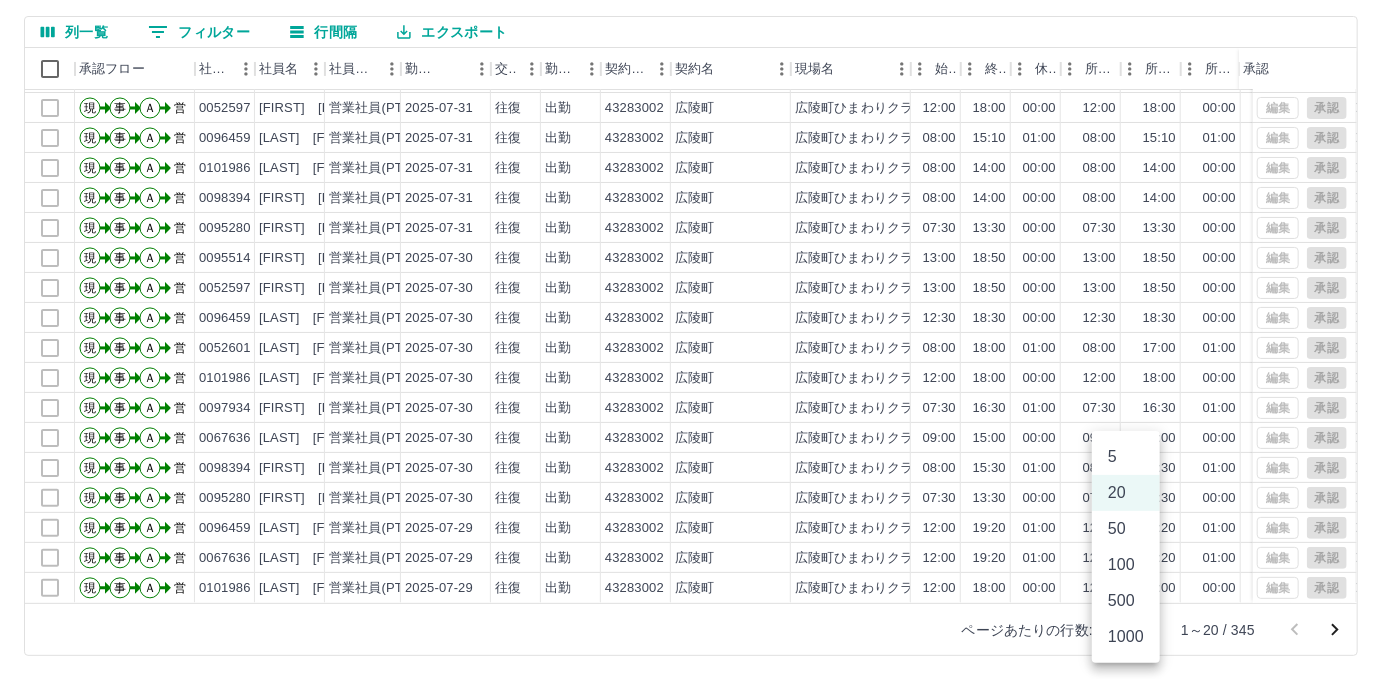 click on "500" at bounding box center [1126, 601] 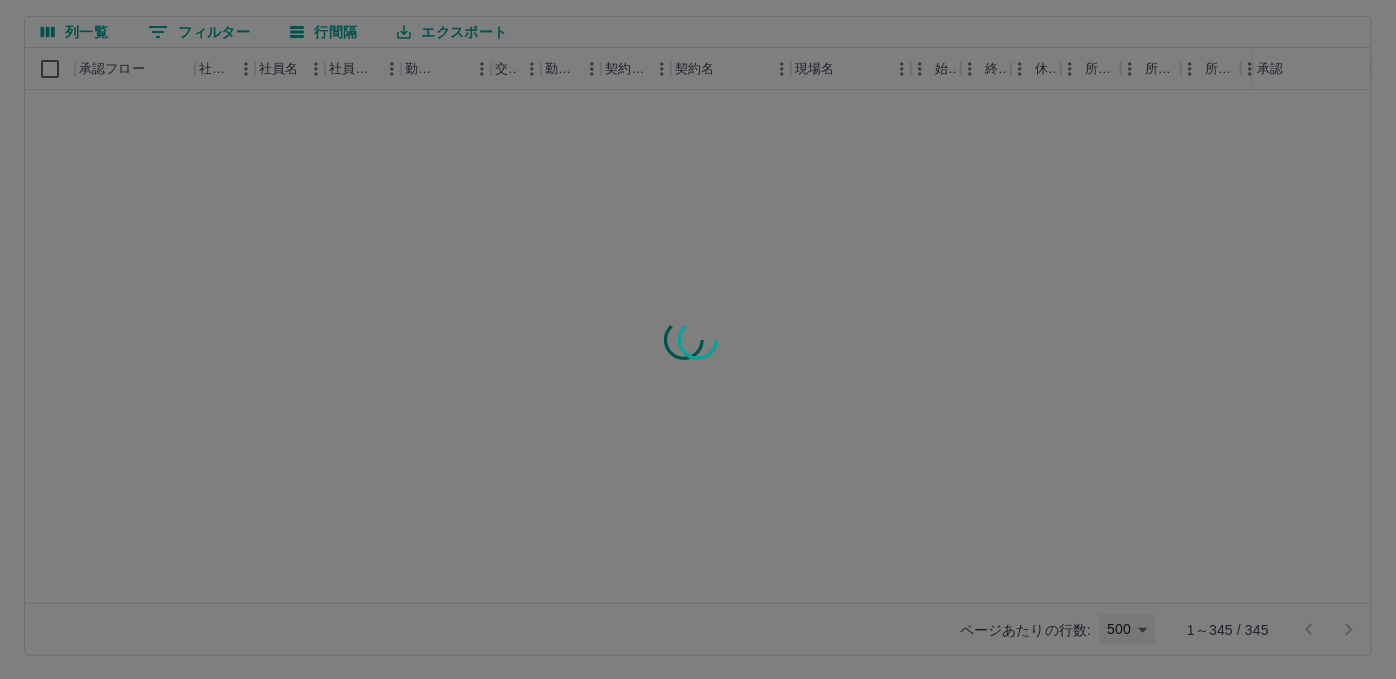 type on "***" 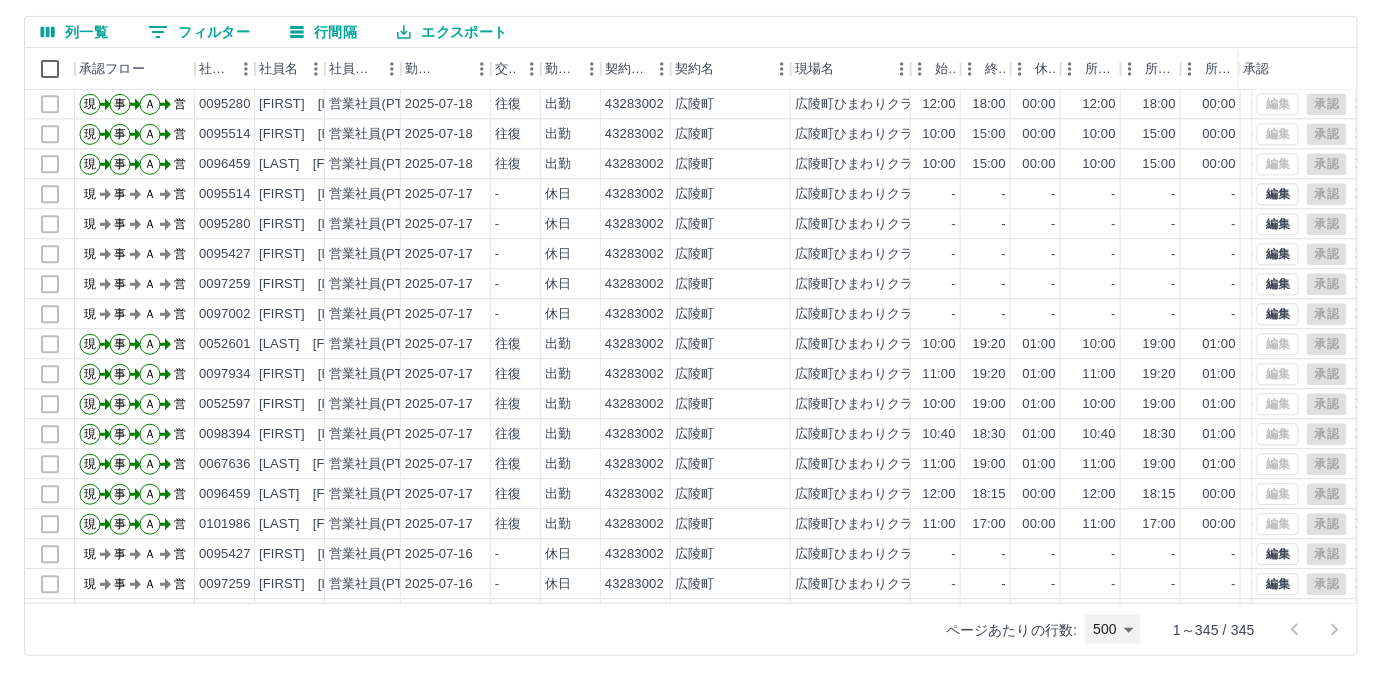 scroll, scrollTop: 4181, scrollLeft: 0, axis: vertical 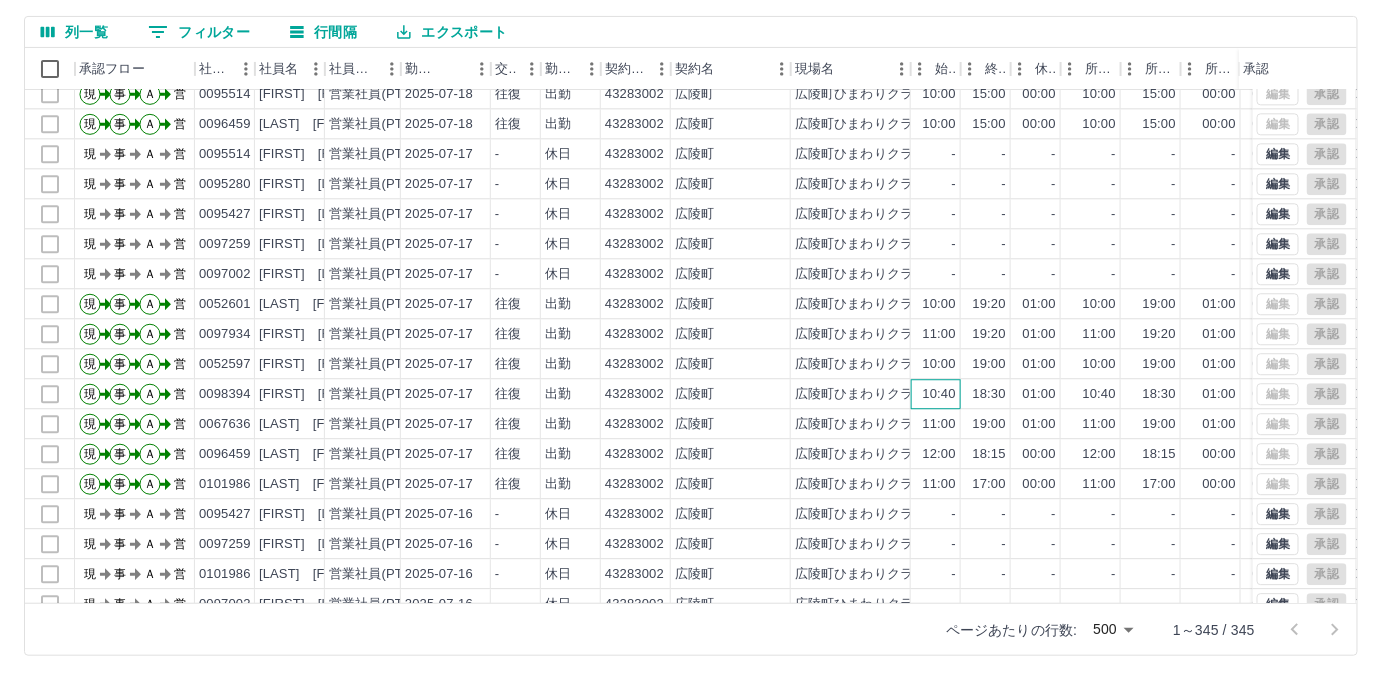 click on "10:40" at bounding box center [936, 394] 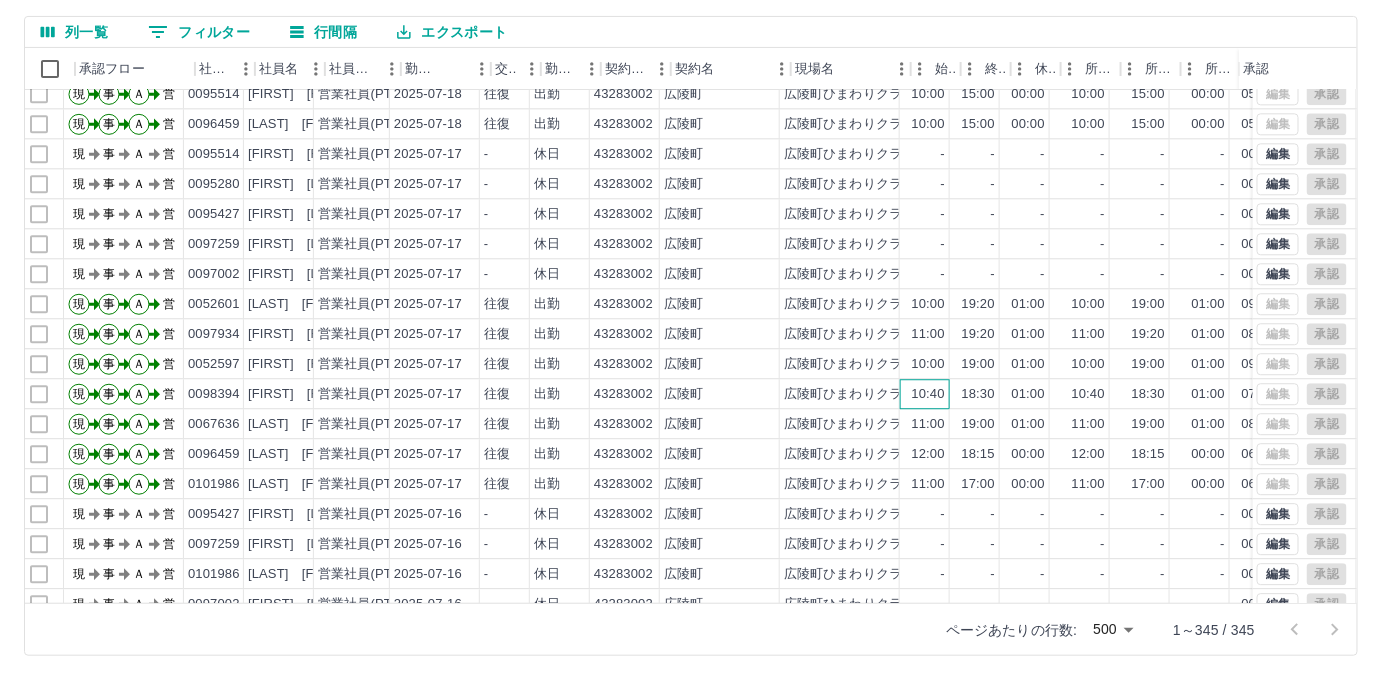 scroll, scrollTop: 4181, scrollLeft: 0, axis: vertical 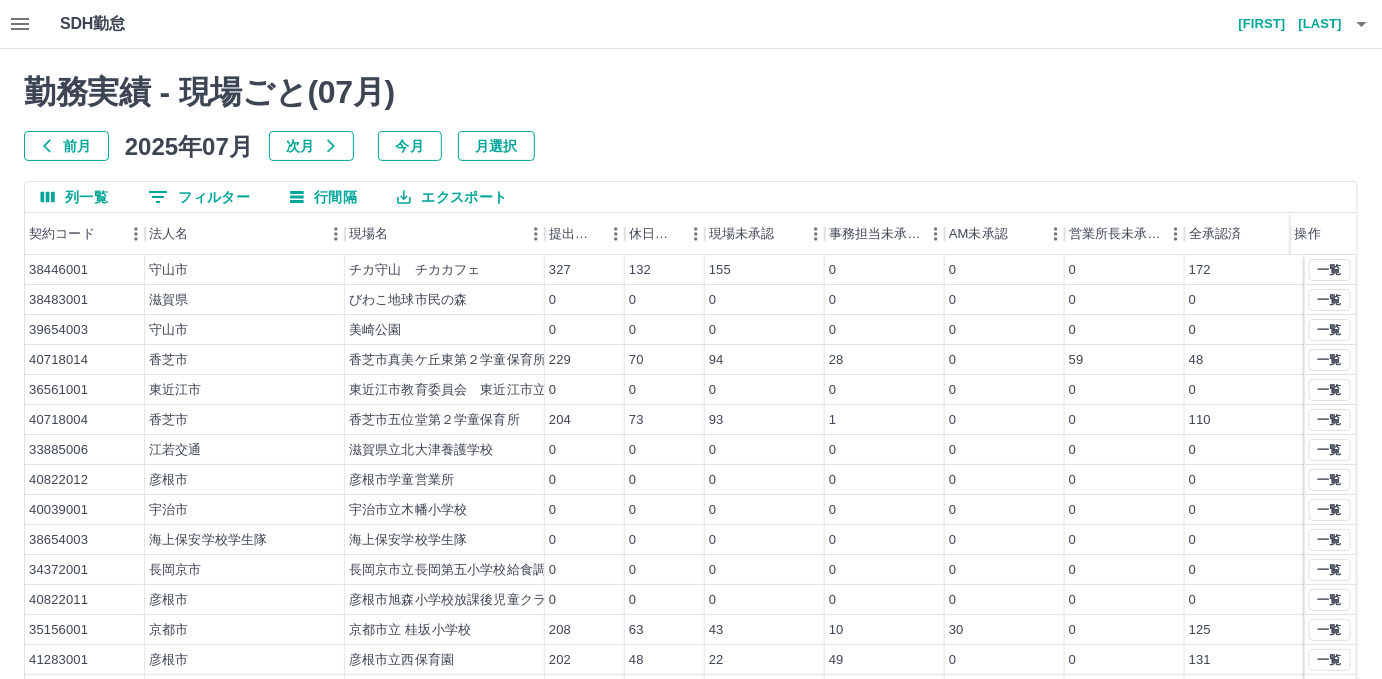 click 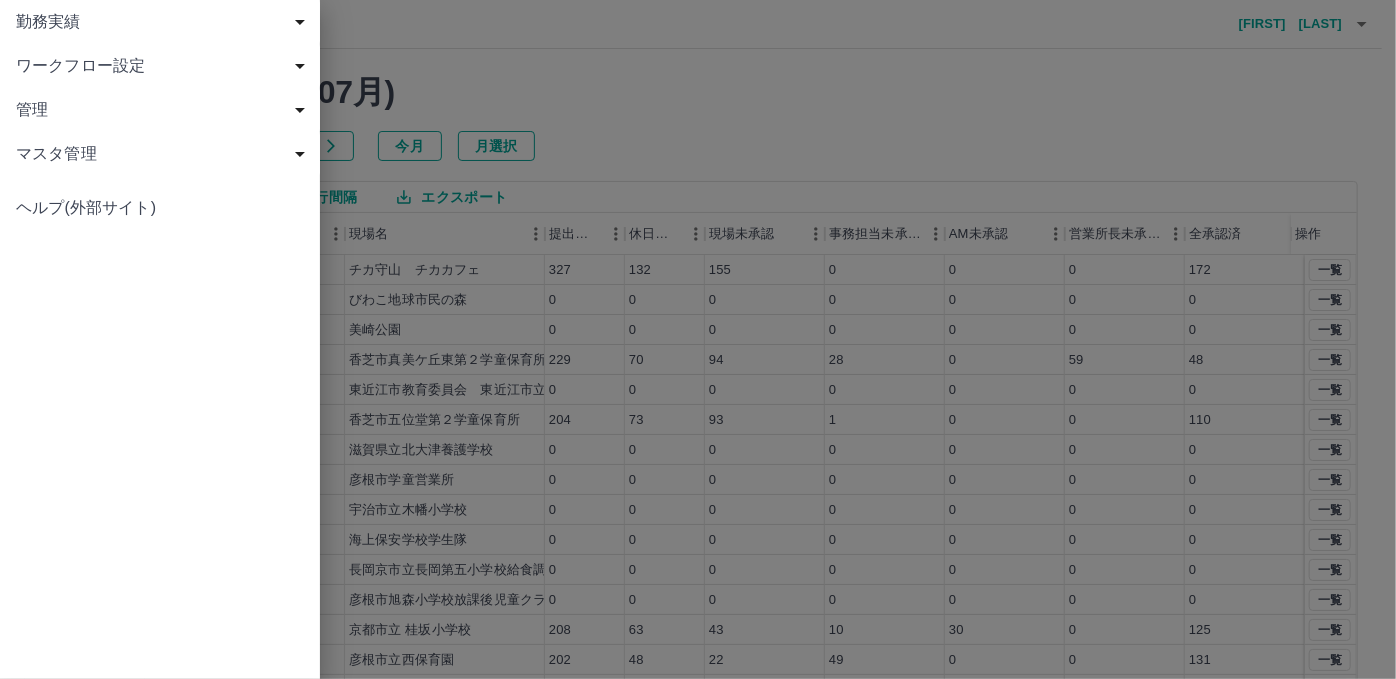 click on "勤務実績" at bounding box center [164, 22] 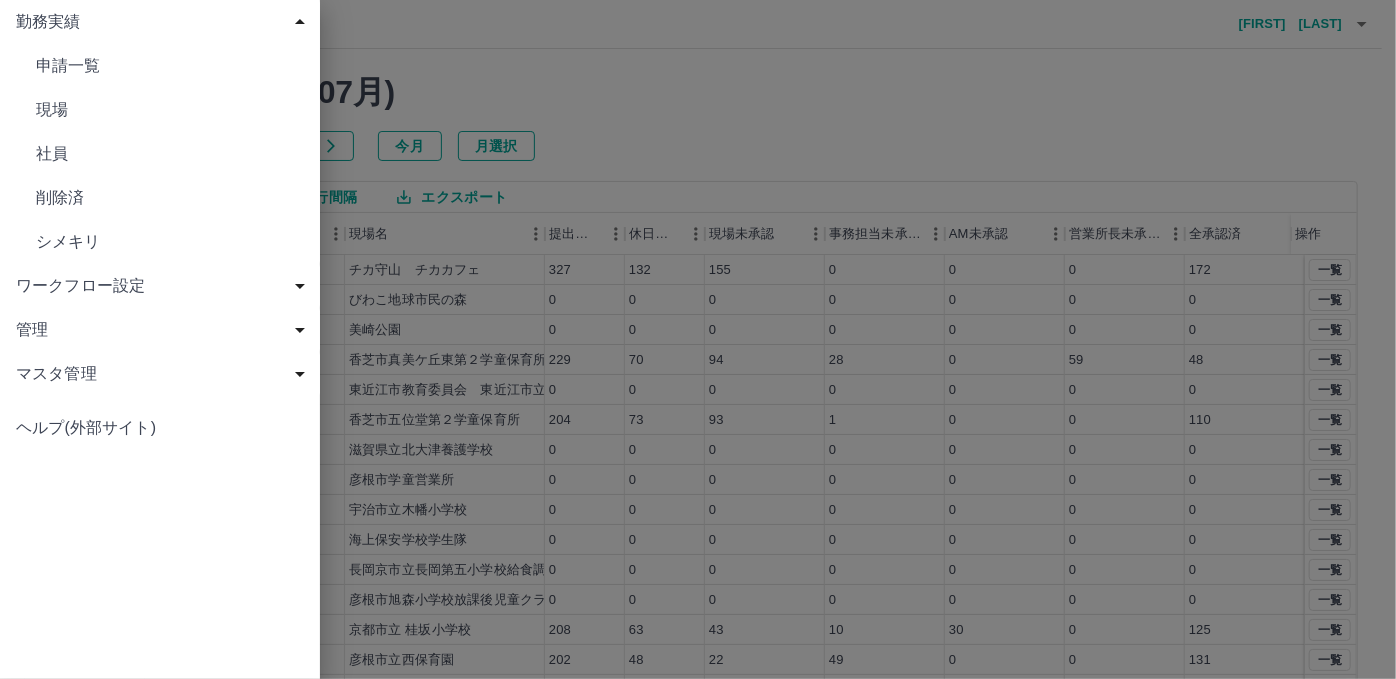 click on "申請一覧" at bounding box center (170, 66) 